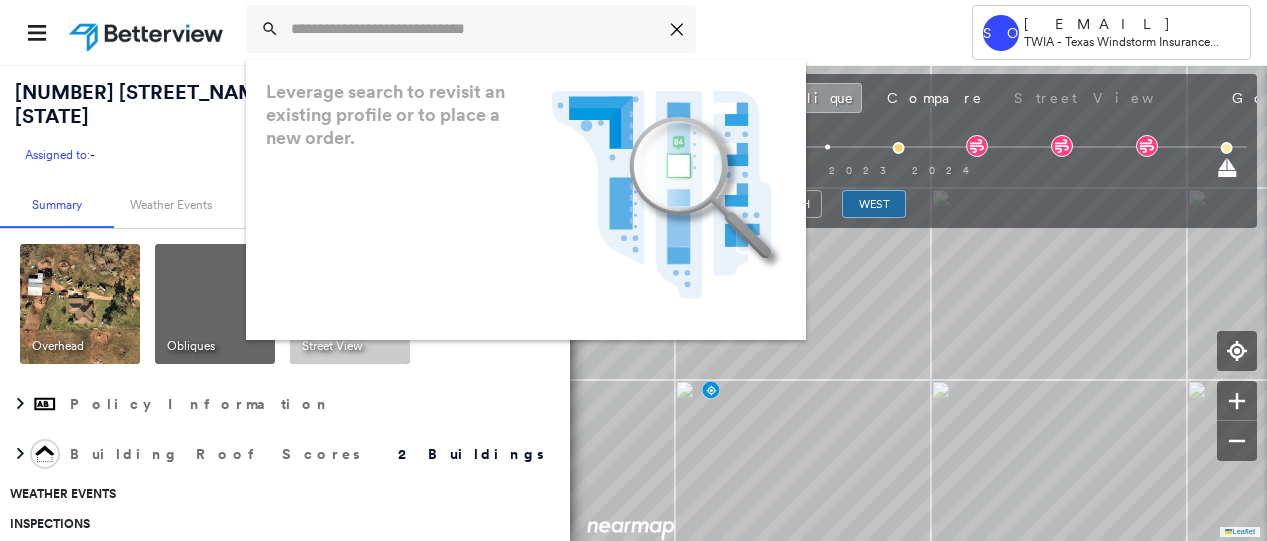 scroll, scrollTop: 0, scrollLeft: 0, axis: both 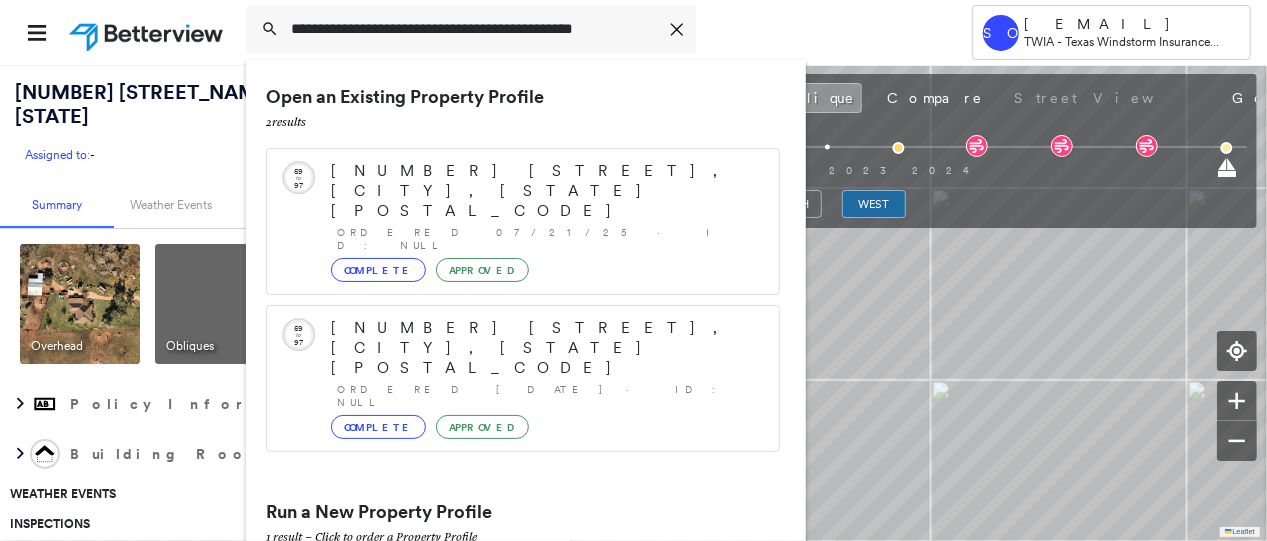 type on "**********" 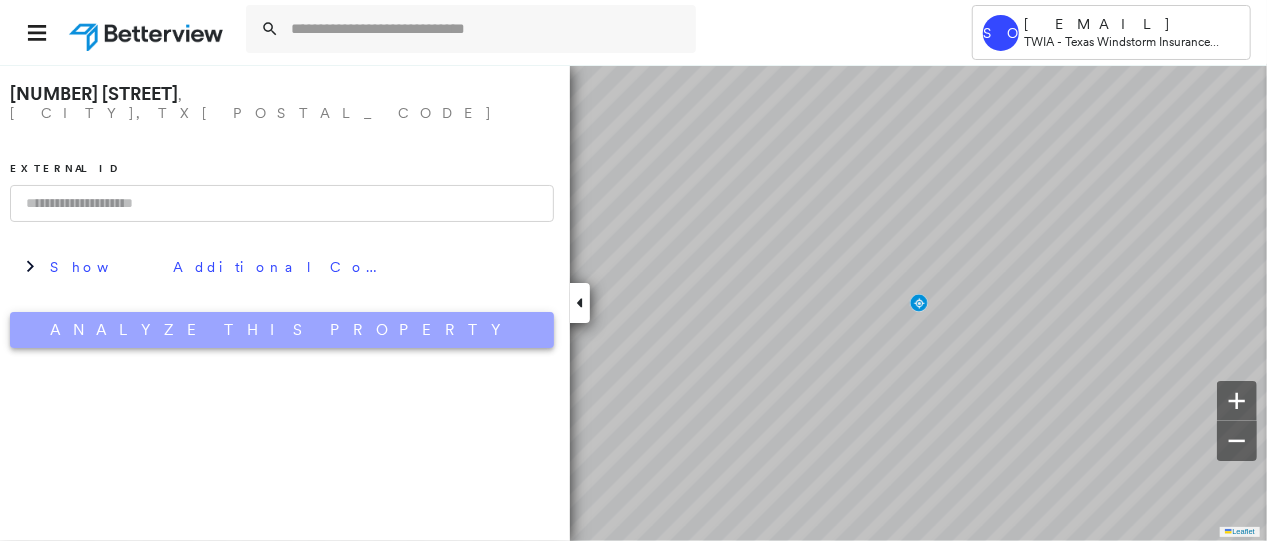 click on "Analyze This Property" at bounding box center (282, 330) 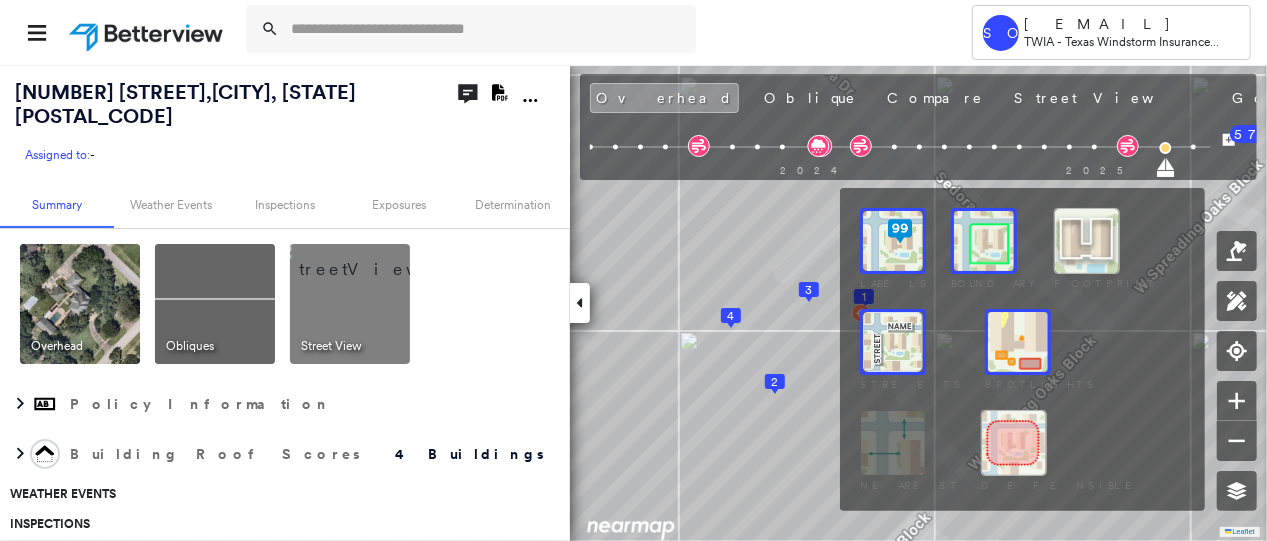 click at bounding box center (1018, 342) 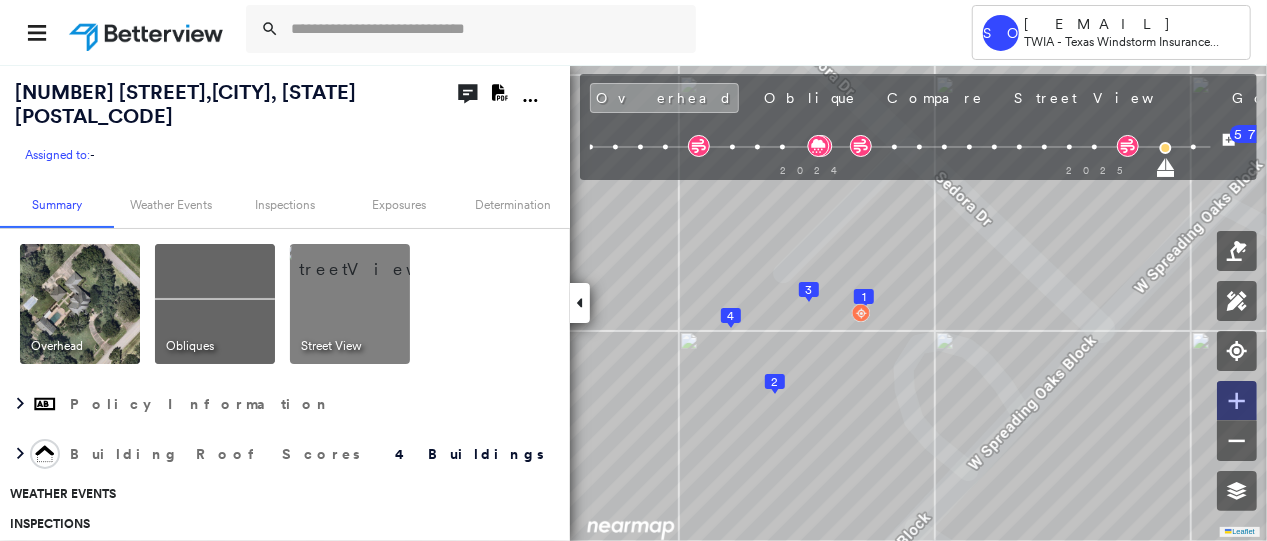 click 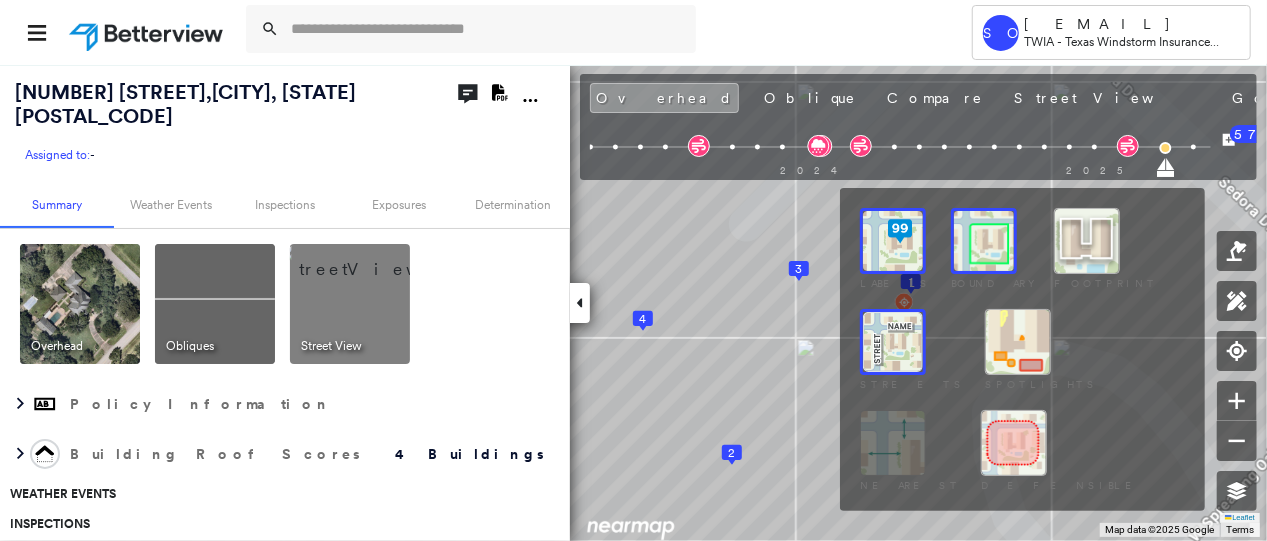 click at bounding box center (1018, 342) 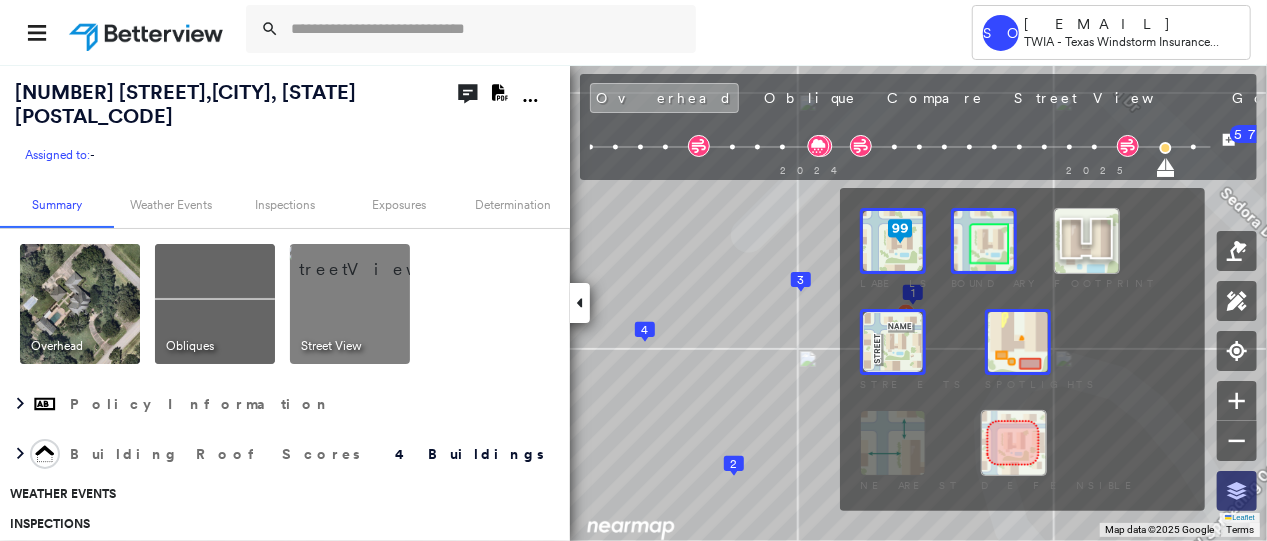 click 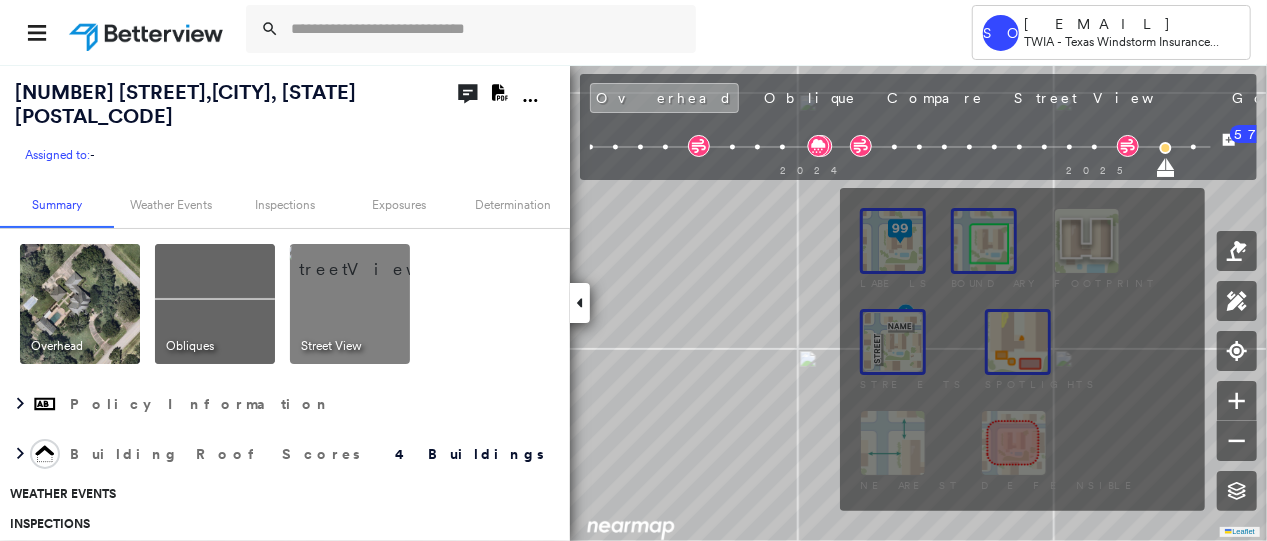 click at bounding box center (1018, 342) 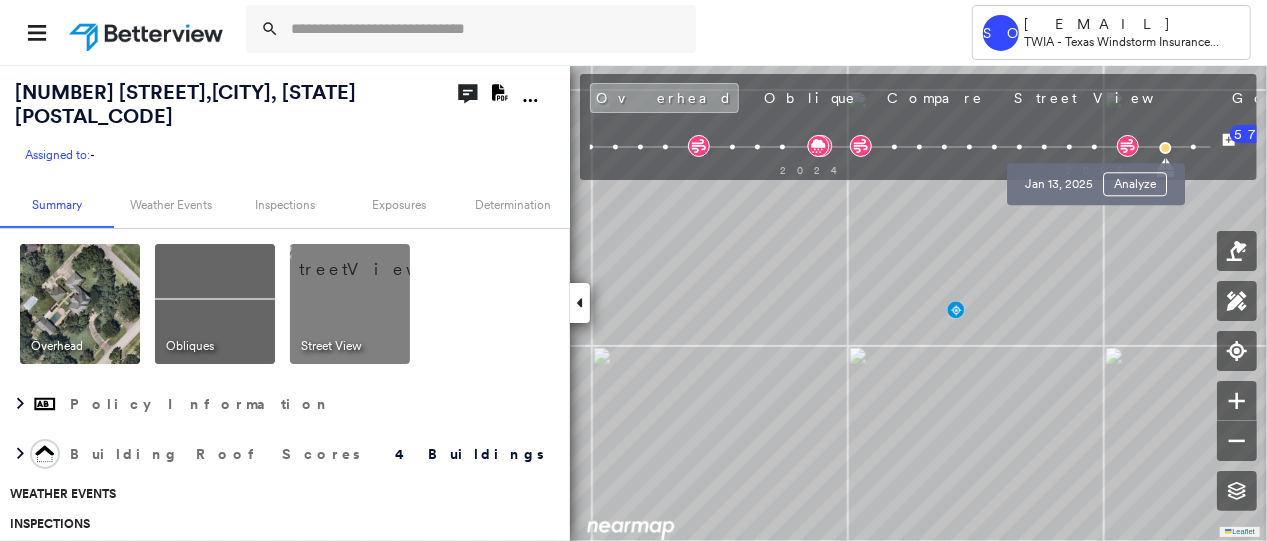 click at bounding box center (1094, 147) 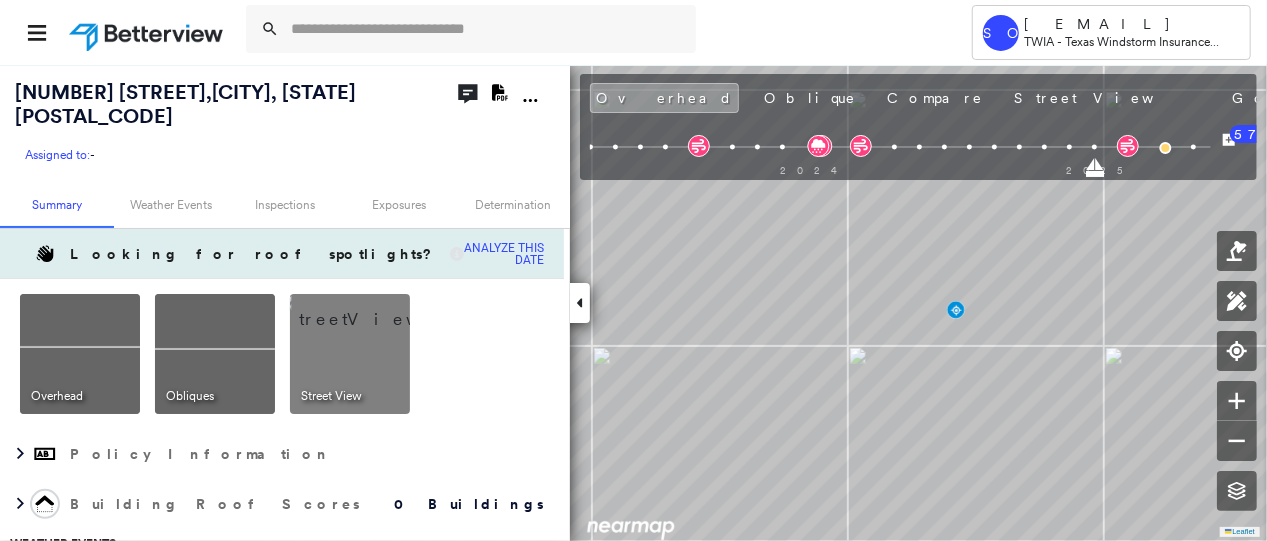 click on "Analyze this date" at bounding box center [504, 254] 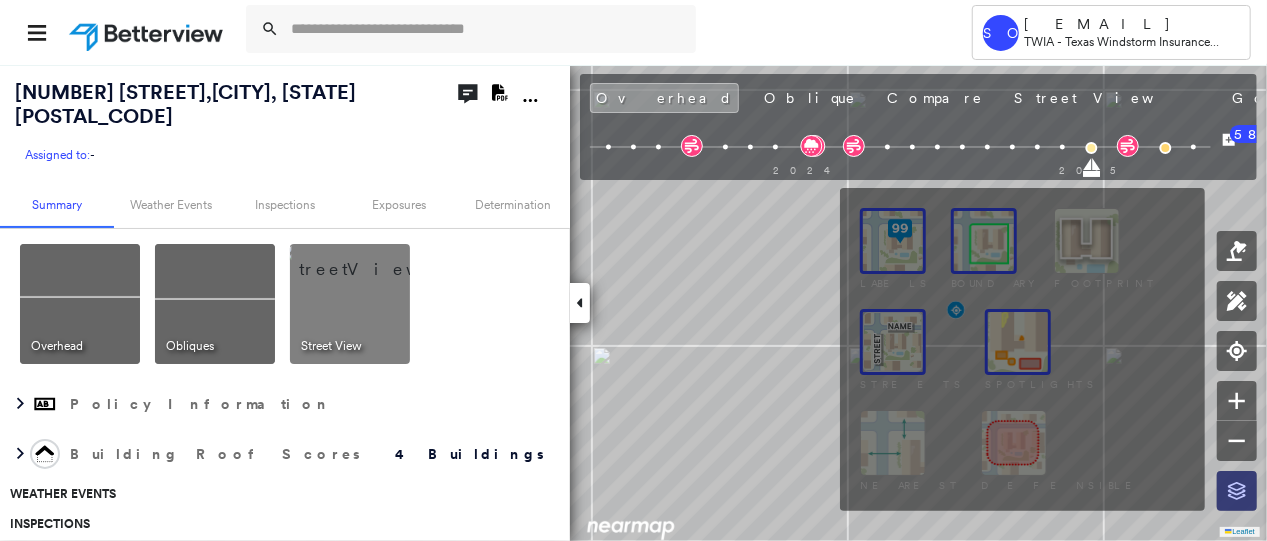 click 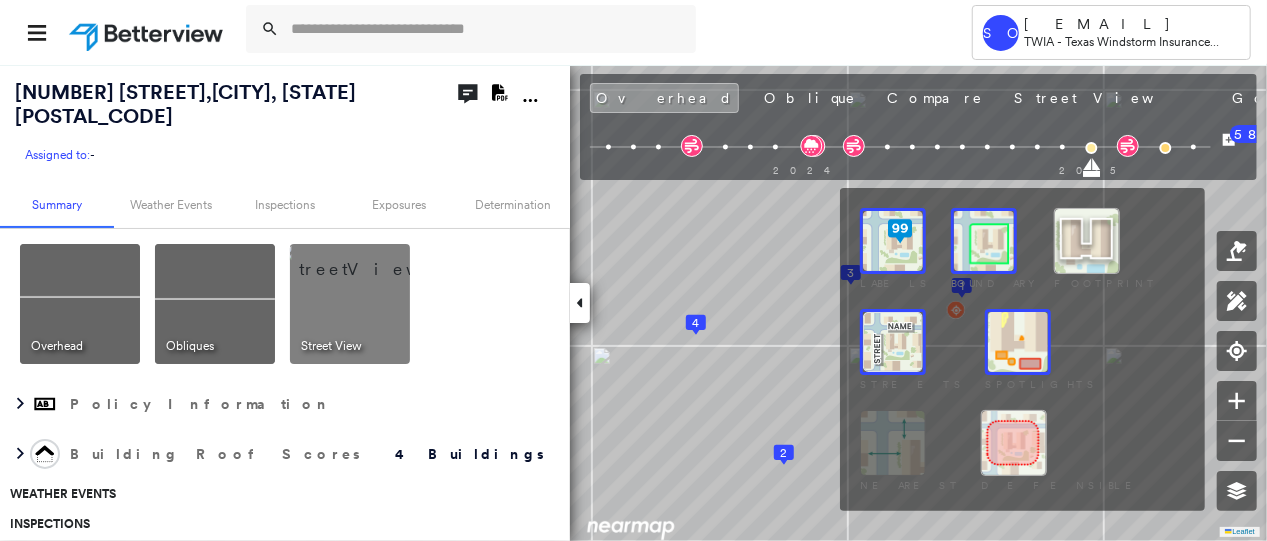click at bounding box center (1018, 342) 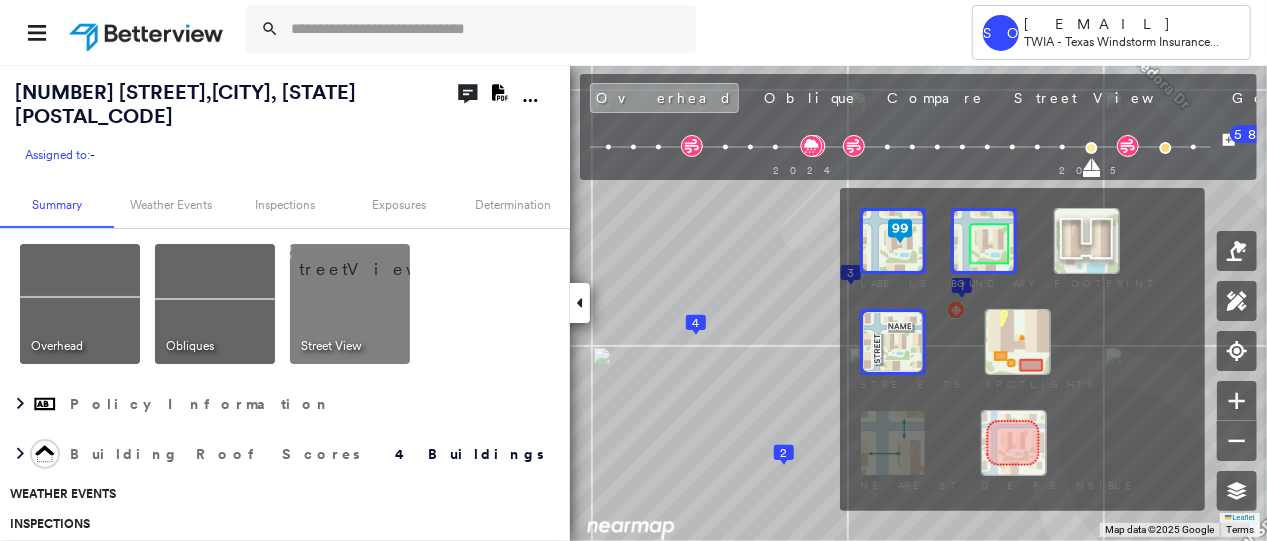 click at bounding box center (1018, 342) 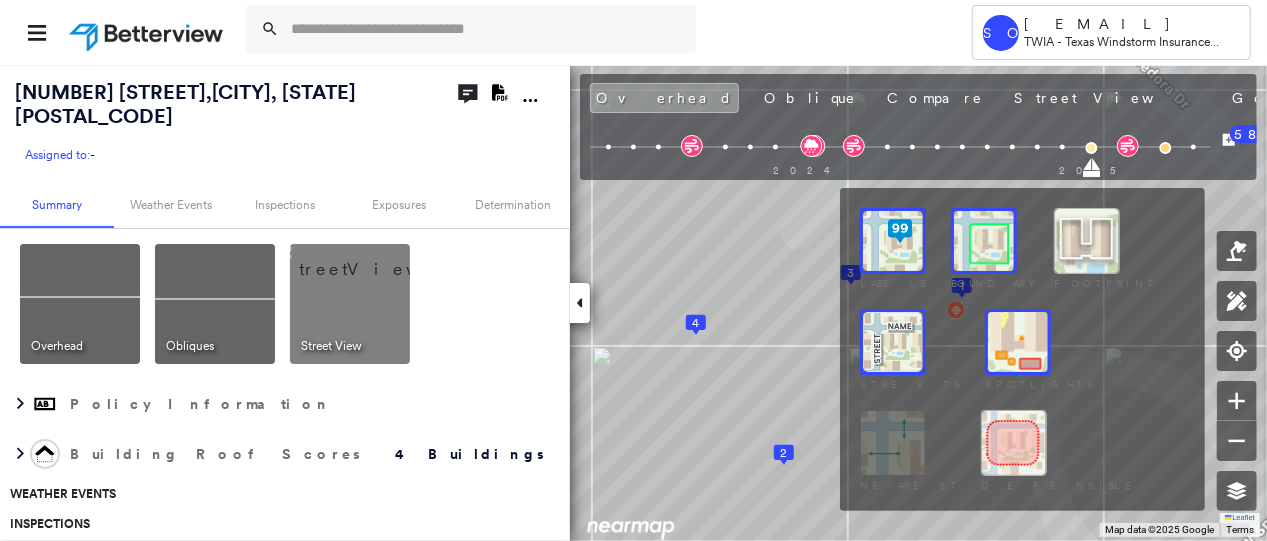 click at bounding box center (1018, 342) 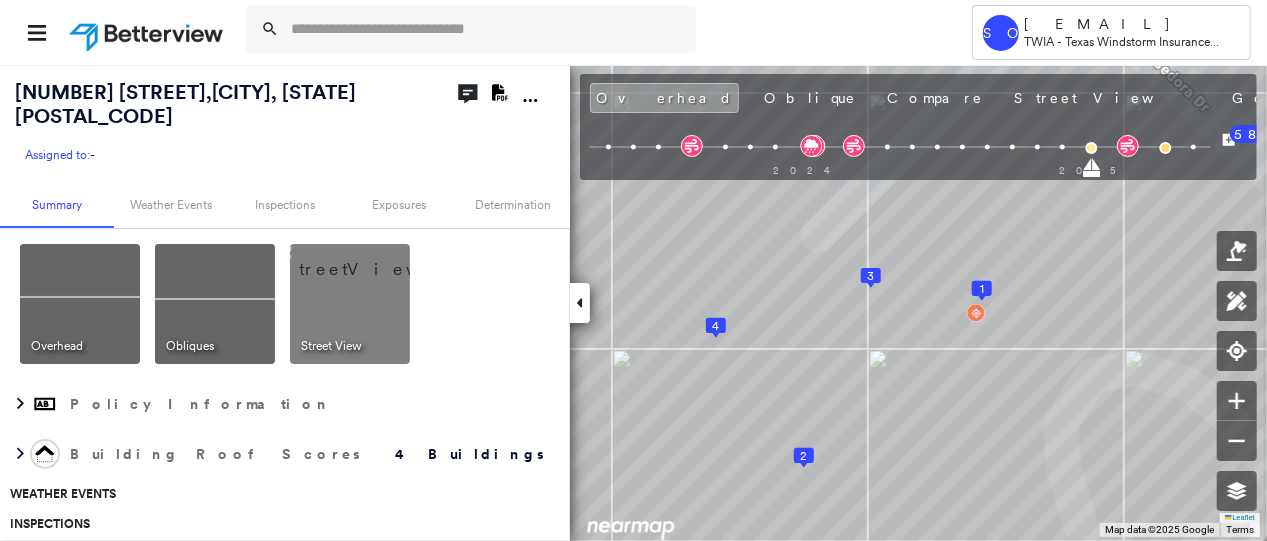 click at bounding box center [215, 304] 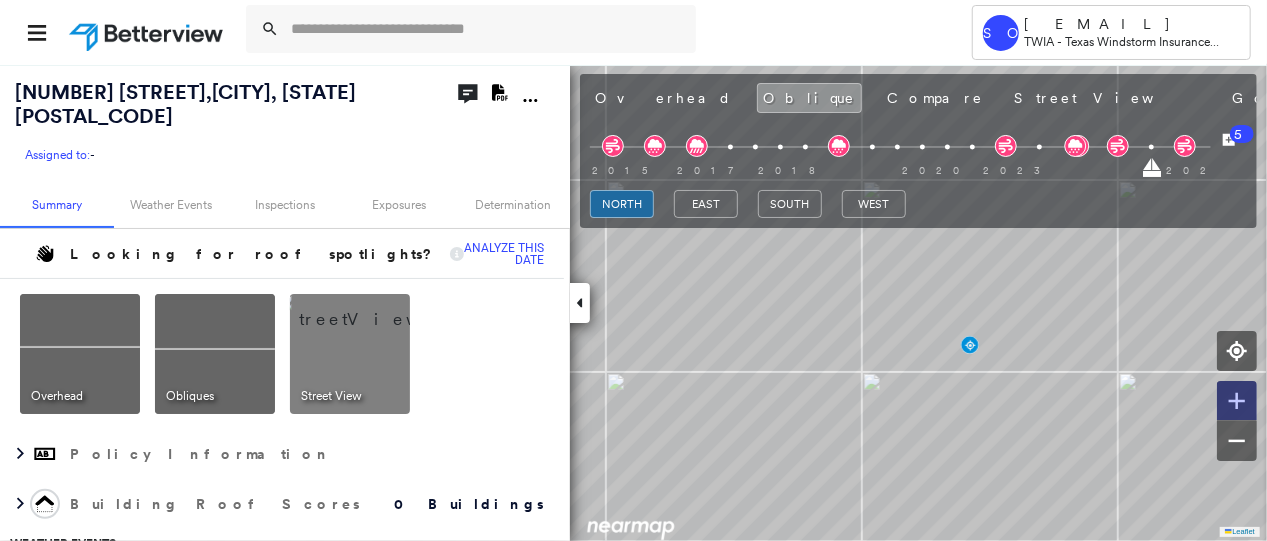 click 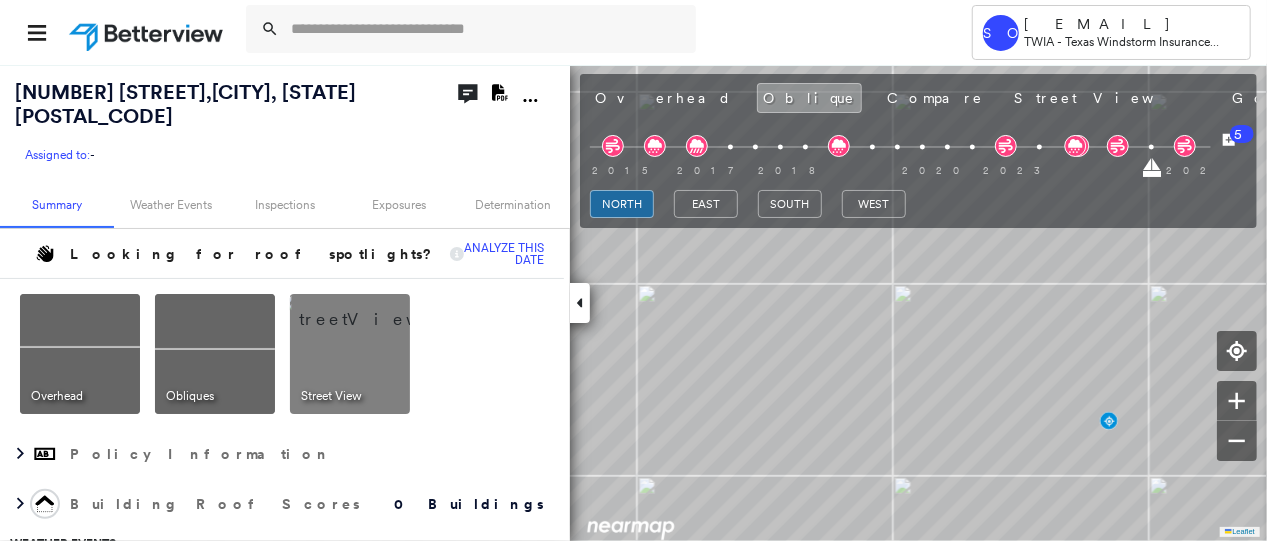 click 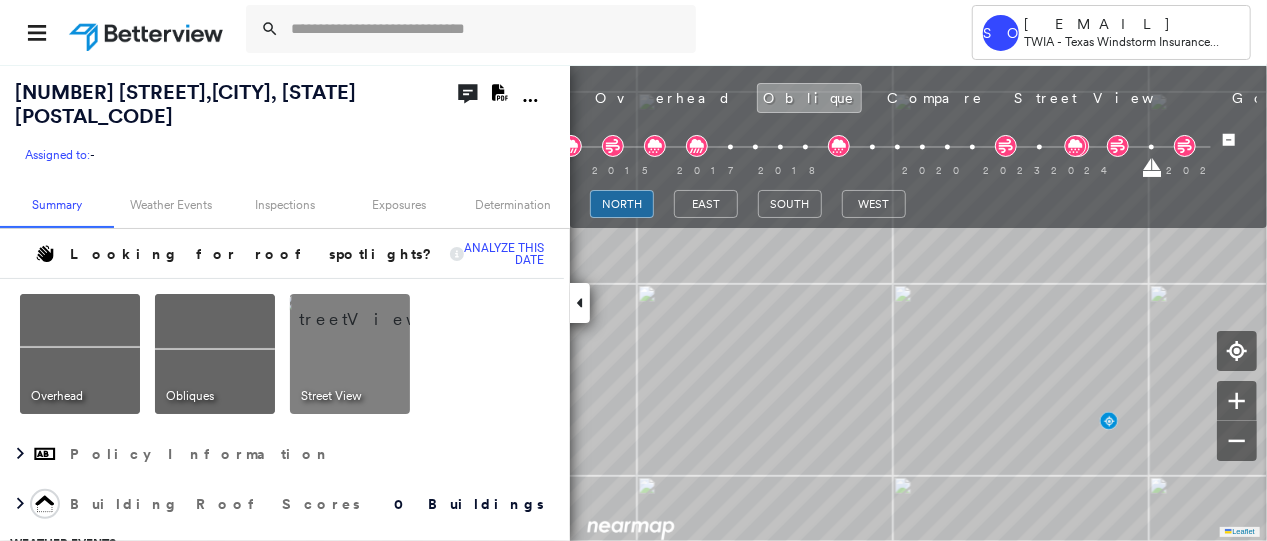 click on "north east south west" at bounding box center [918, 204] 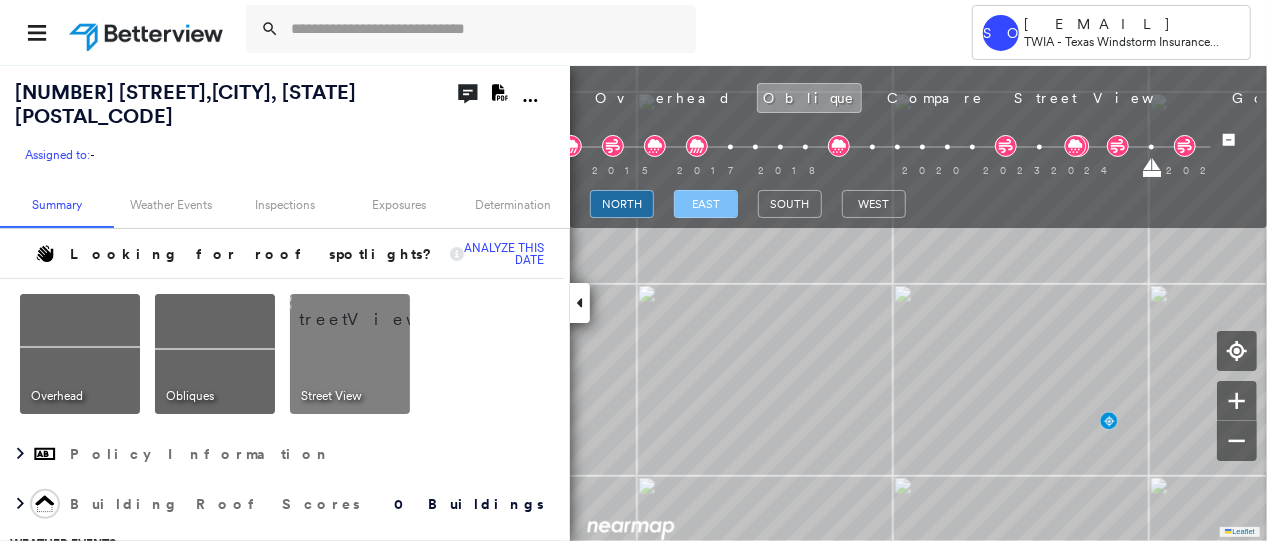 click on "east" at bounding box center [706, 204] 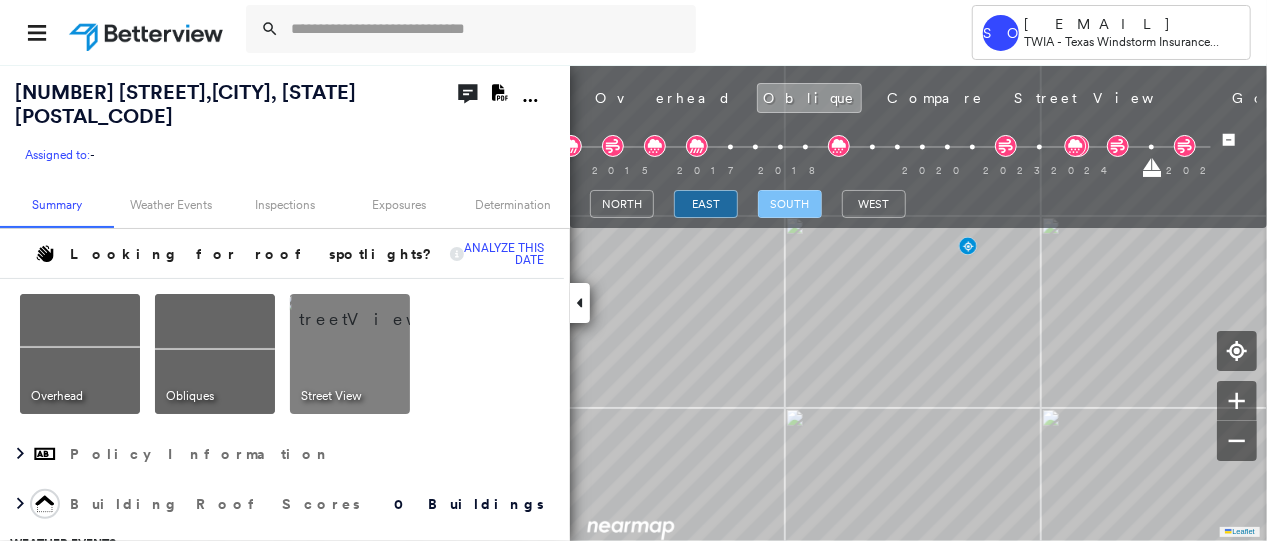 click on "south" at bounding box center [790, 204] 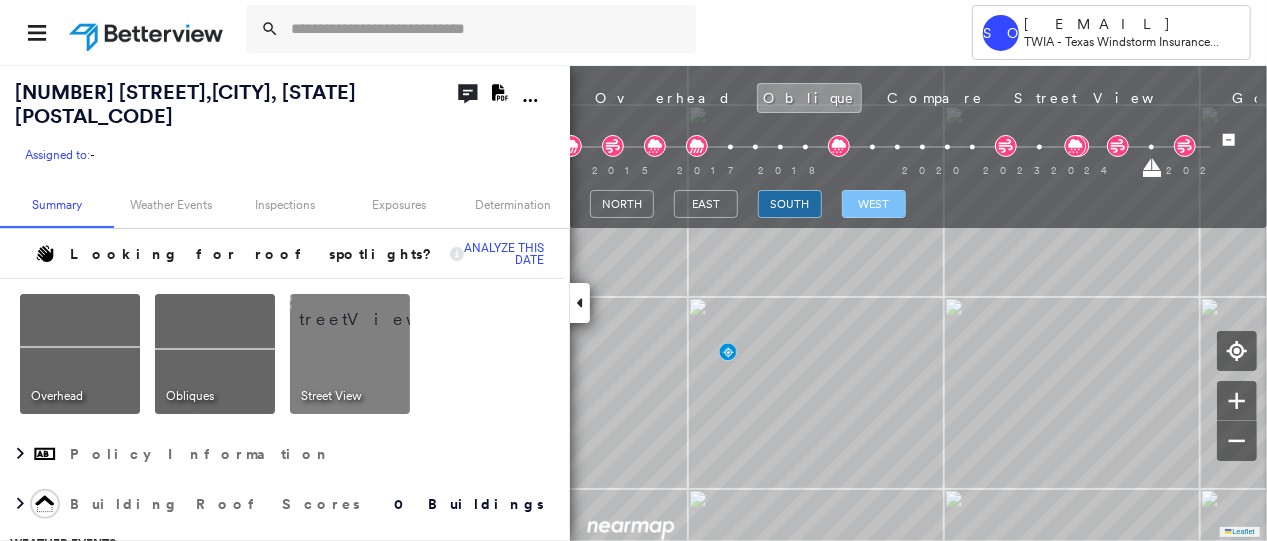click on "west" at bounding box center (874, 204) 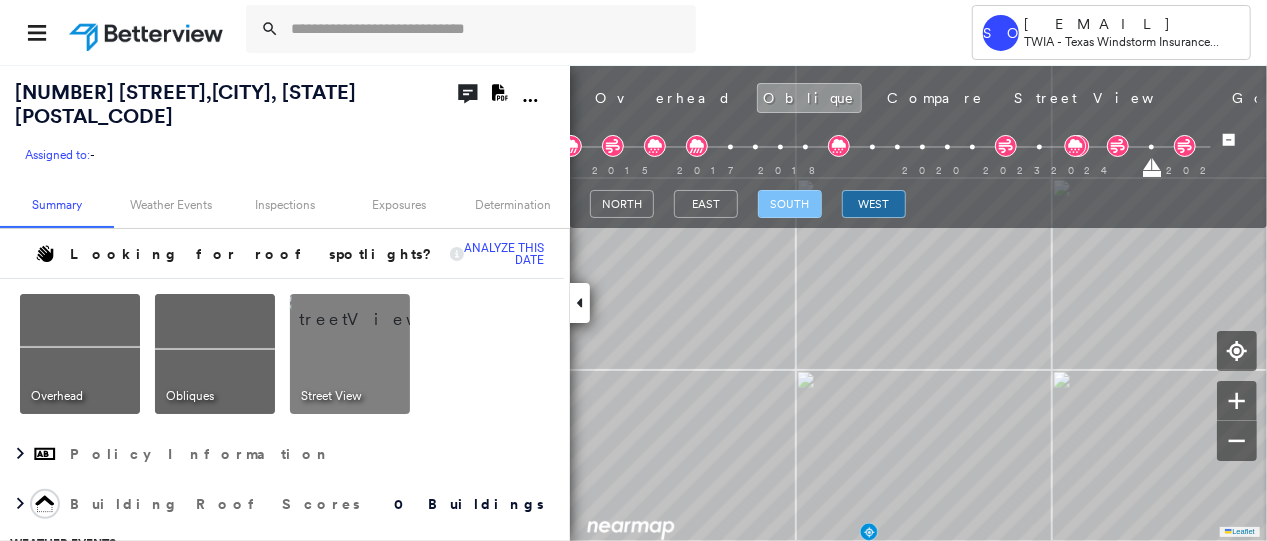 click on "south" at bounding box center (790, 204) 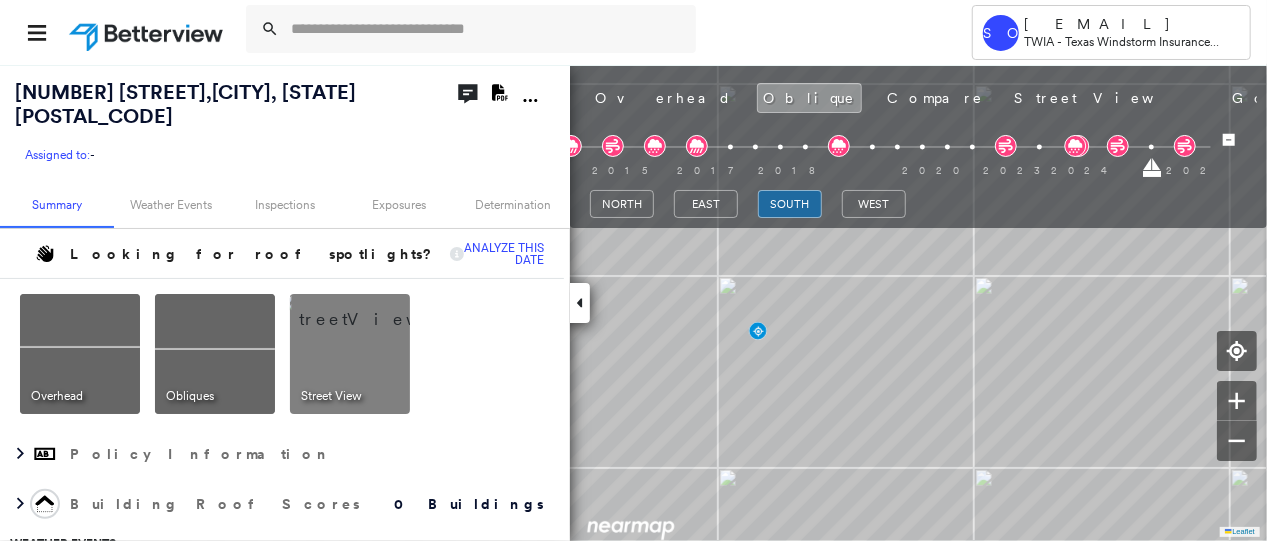 click at bounding box center [374, 309] 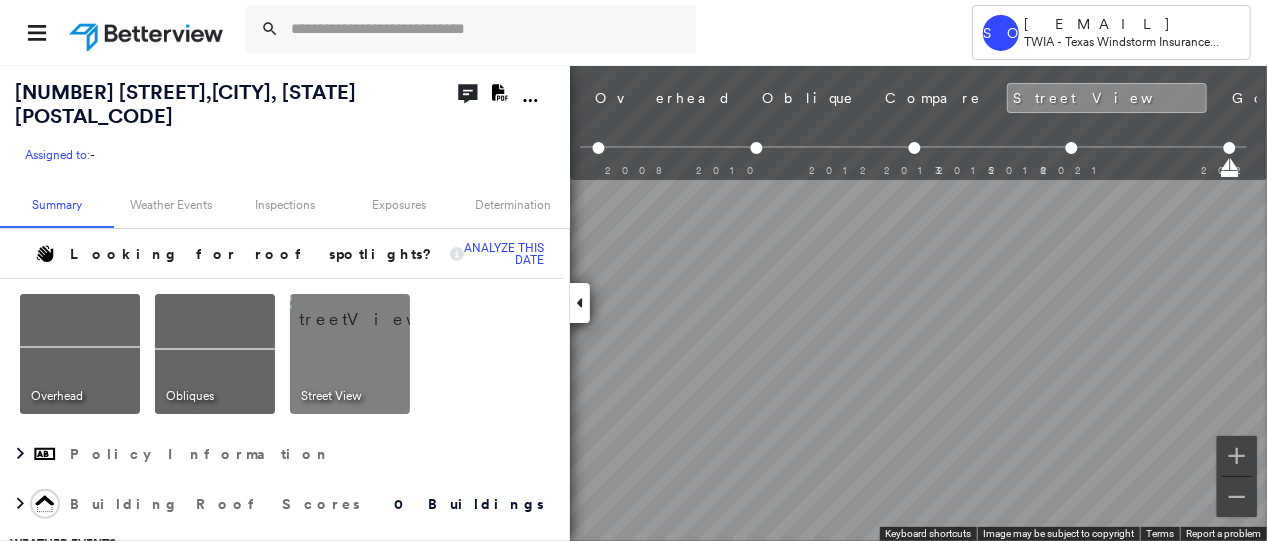 scroll, scrollTop: 0, scrollLeft: 142, axis: horizontal 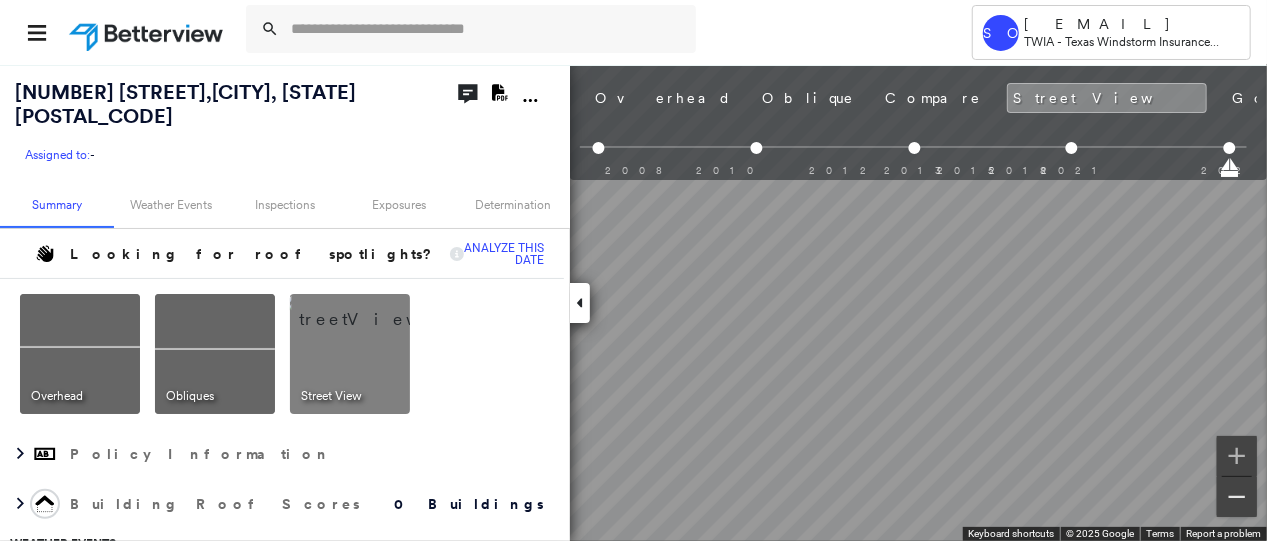 click at bounding box center [1237, 497] 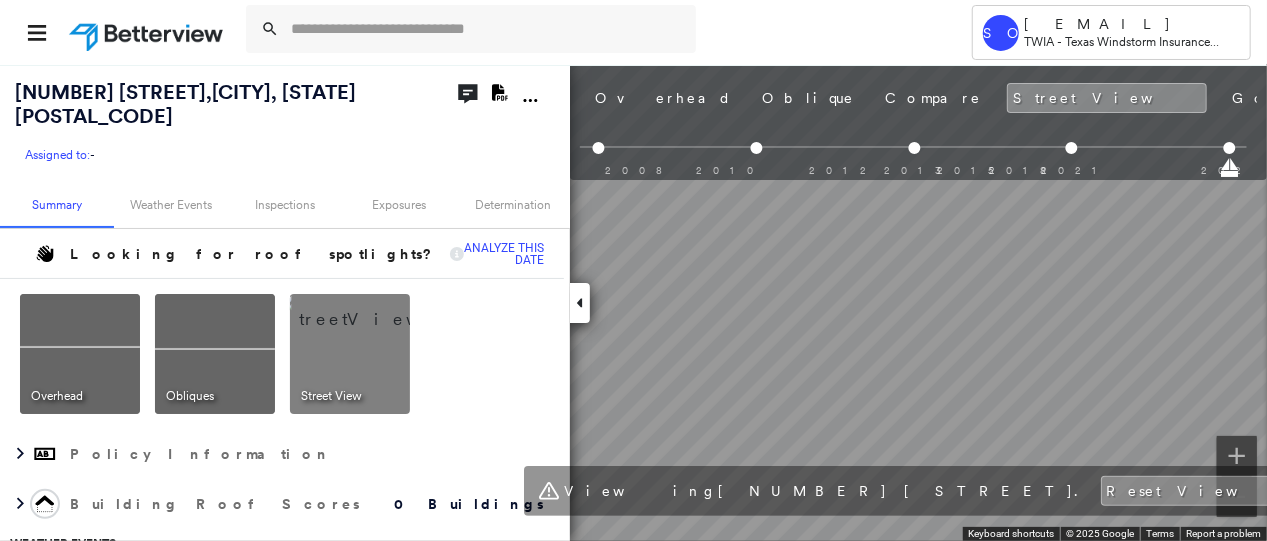 click on "Tower SO [EMAIL] TWIA - Texas Windstorm Insurance Association  -   Claims Suite [NUMBER] [STREET] ,  [CITY], [STATE] Assigned to:  - Assigned to:  - Assigned to:  - Open Comments Download PDF Report Summary Weather Events Inspections Exposures Determination Looking for roof spotlights? Analyze this date Overhead Obliques Street View Policy Information Building Roof Scores 0 Buildings Weather Events Inspections Exposures Flood Regional Hazard: 2   out of  5 Hurricane Regional Hazard: 1   out of  5 Additional Perils Determination Action Taken New Entry History Quote/New Business Terms & Conditions Added ACV Endorsement Added Cosmetic Endorsement Inspection/Loss Control Report Information Added to Inspection Survey Onsite Inspection Ordered Determined No Inspection Needed General Used Report to Further Agent/Insured Discussion Reject/Decline - New Business Allowed to Proceed / Policy Bound Added/Updated Building Information Save Renewal Terms & Conditions Added Cosmetic Endorsement Save" at bounding box center (633, 270) 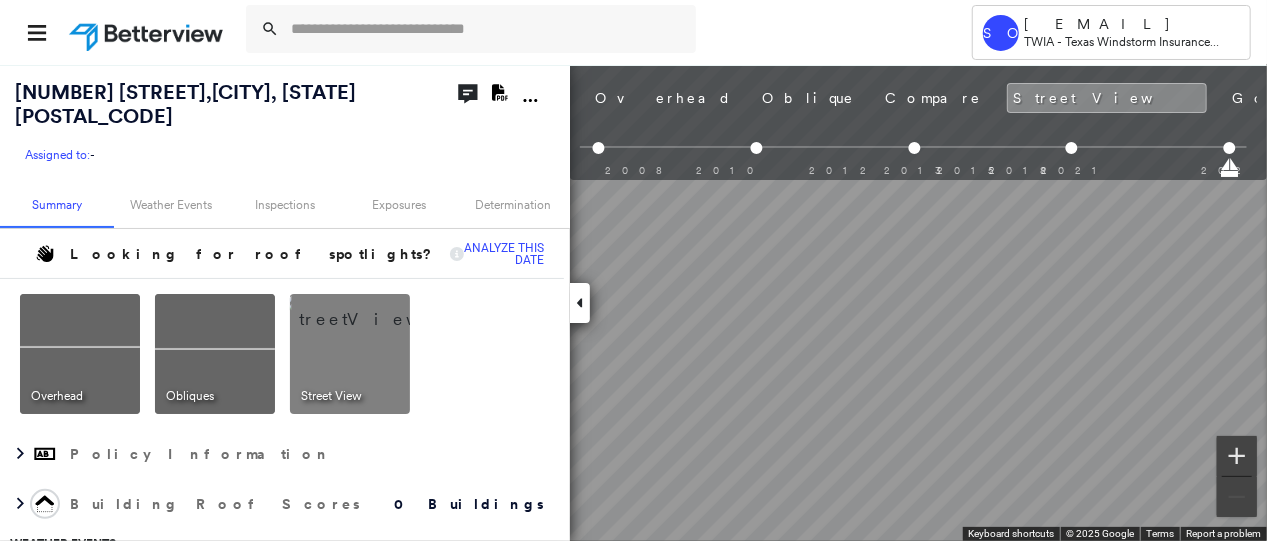 click on "← Move left → Move right ↑ Move up ↓ Move down + Zoom in - Zoom out             [NUMBER] [STREET]   [CITY], [STATE]       [NUMBER] [STREET]            View on Google Maps        Custom Imagery                 This image is no longer available Keyboard shortcuts Map Data © 2025 Google © 2025 Google Terms Report a problem" at bounding box center [633, 302] 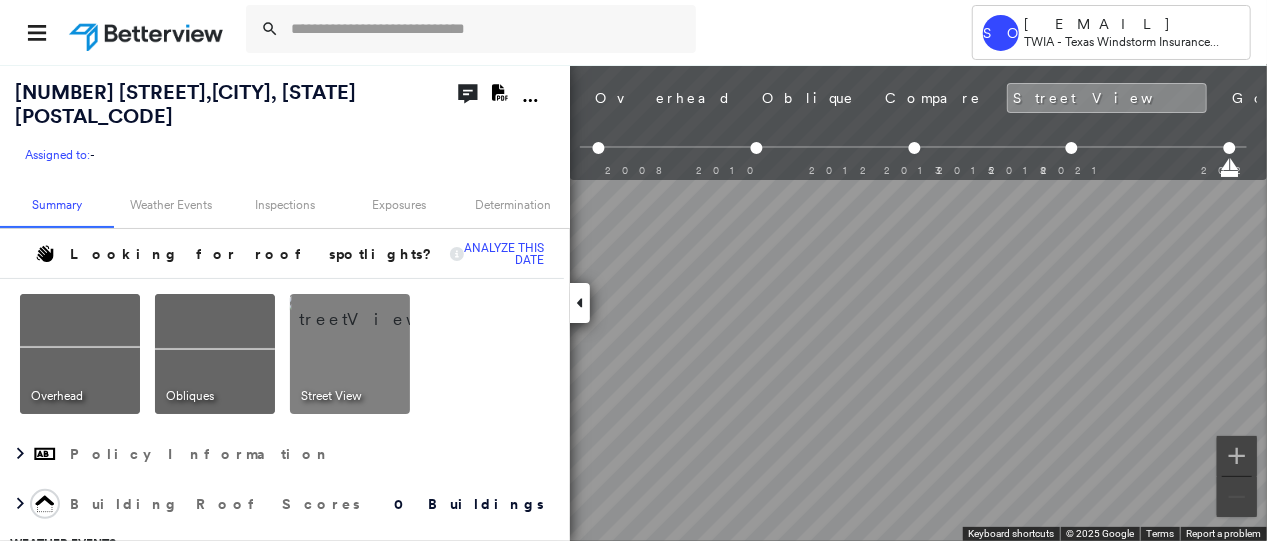 click on "← Move left → Move right ↑ Move up ↓ Move down + Zoom in - Zoom out             [NUMBER] [STREET]   [CITY], [STATE]       [NUMBER] [STREET]            View on Google Maps        Custom Imagery                 This image is no longer available Keyboard shortcuts Map Data © 2025 Google © 2025 Google Terms Report a problem" at bounding box center [633, 302] 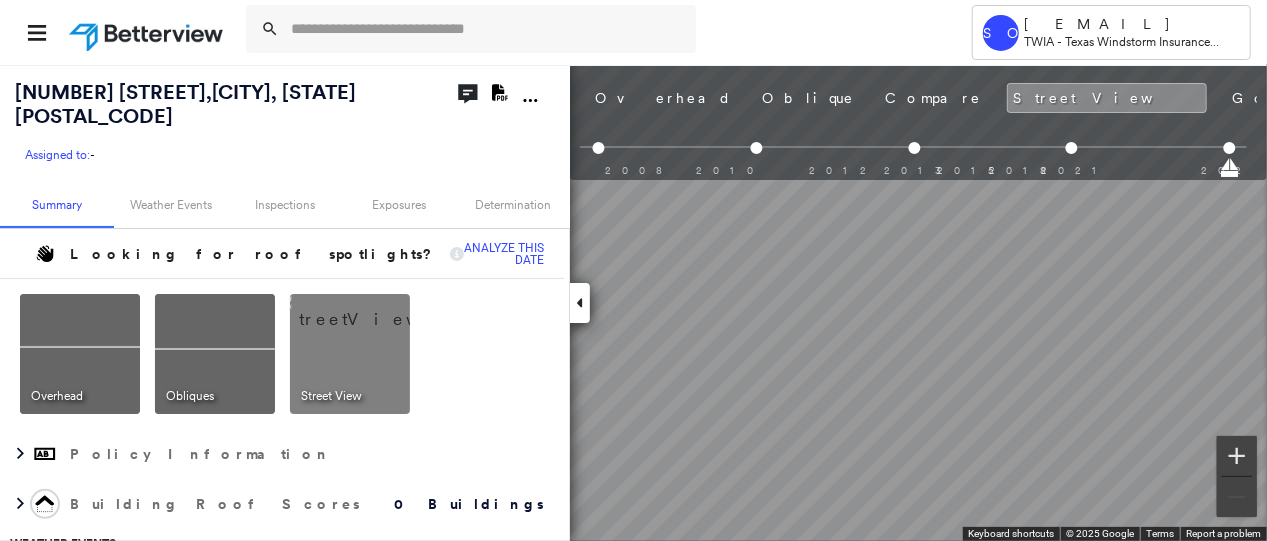 click at bounding box center [1237, 456] 